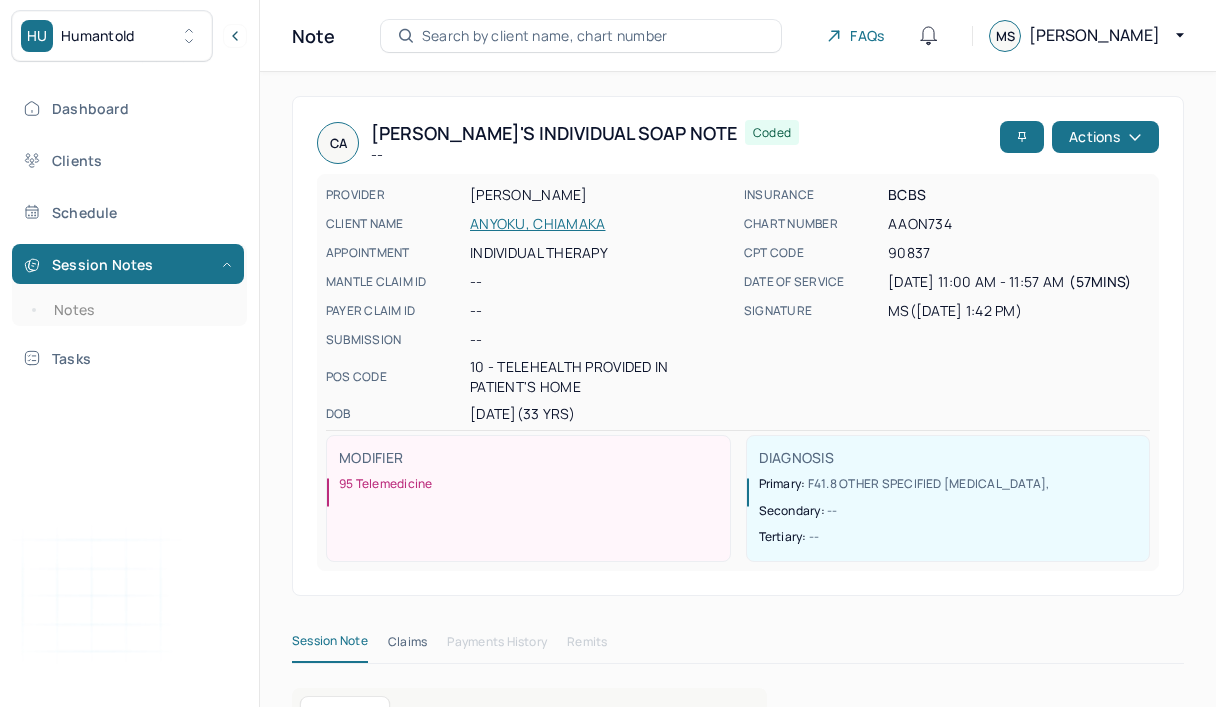 scroll, scrollTop: 595, scrollLeft: 0, axis: vertical 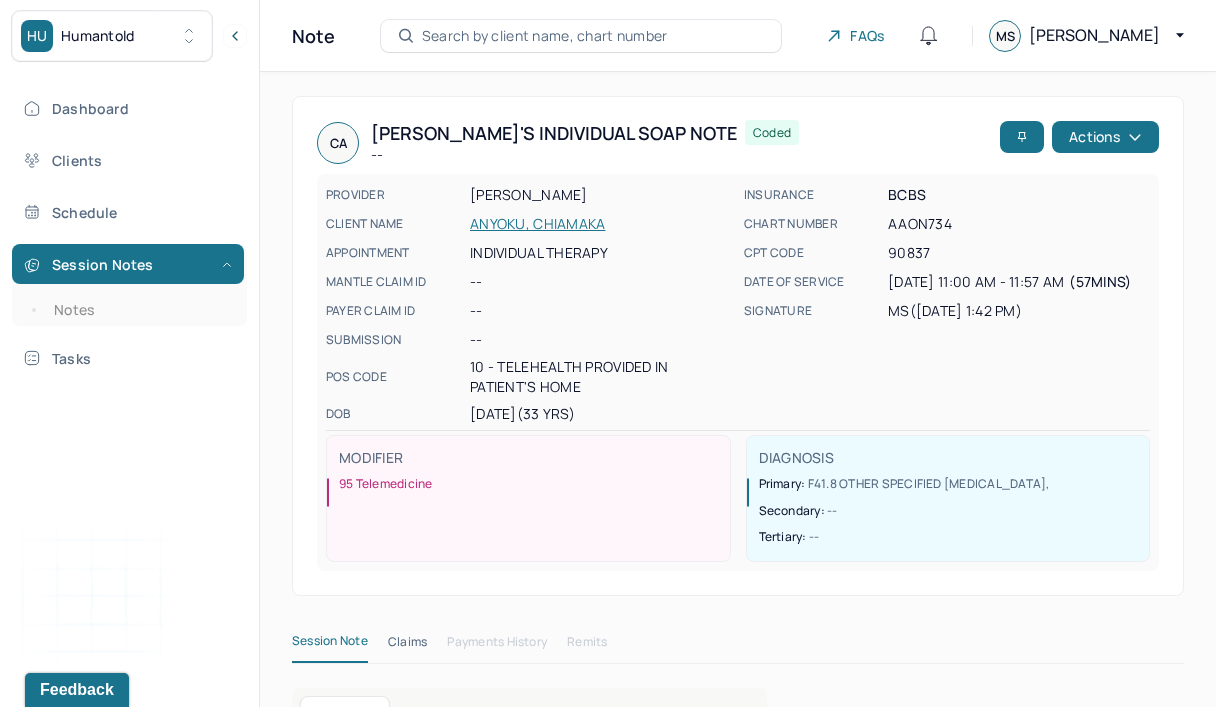 click on "Notes" at bounding box center (139, 310) 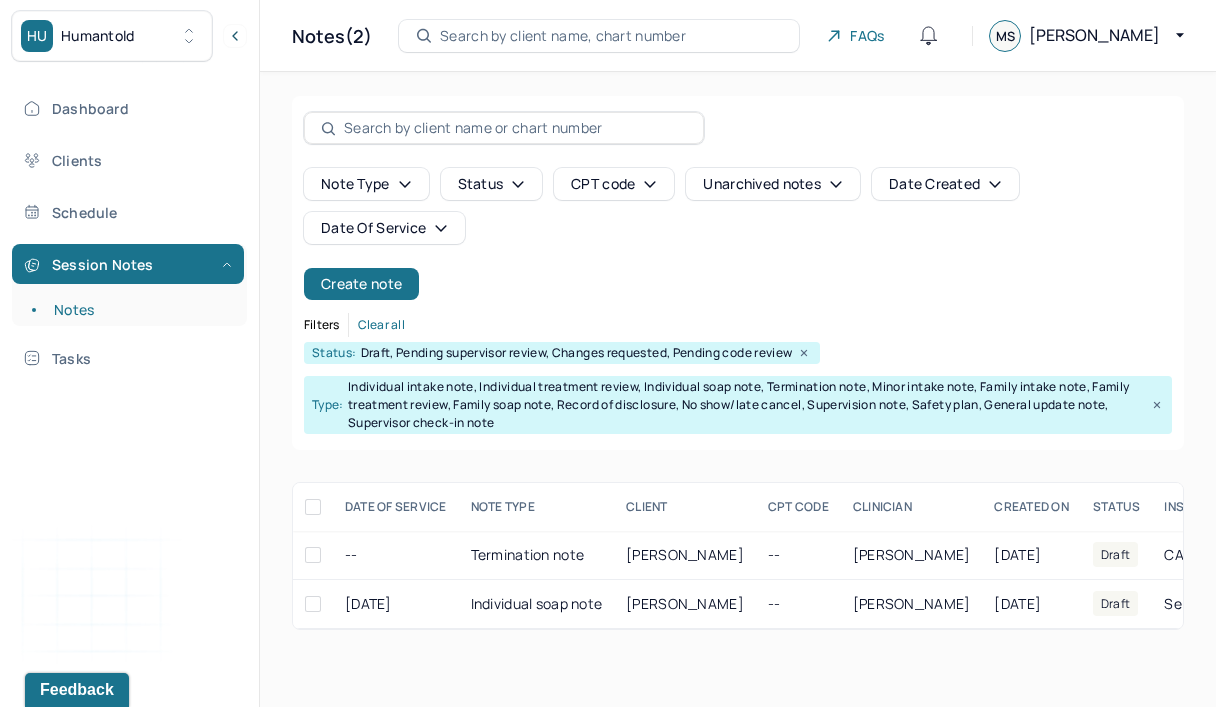 click on "Create note" at bounding box center (361, 284) 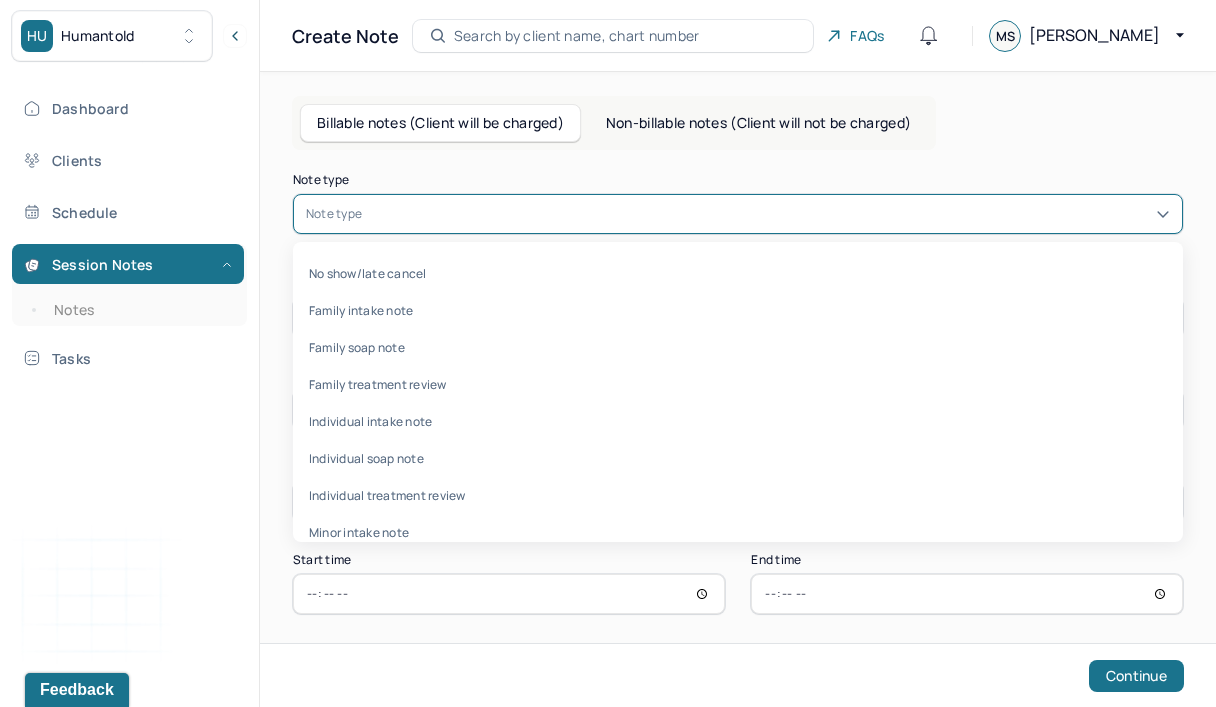click at bounding box center [768, 214] 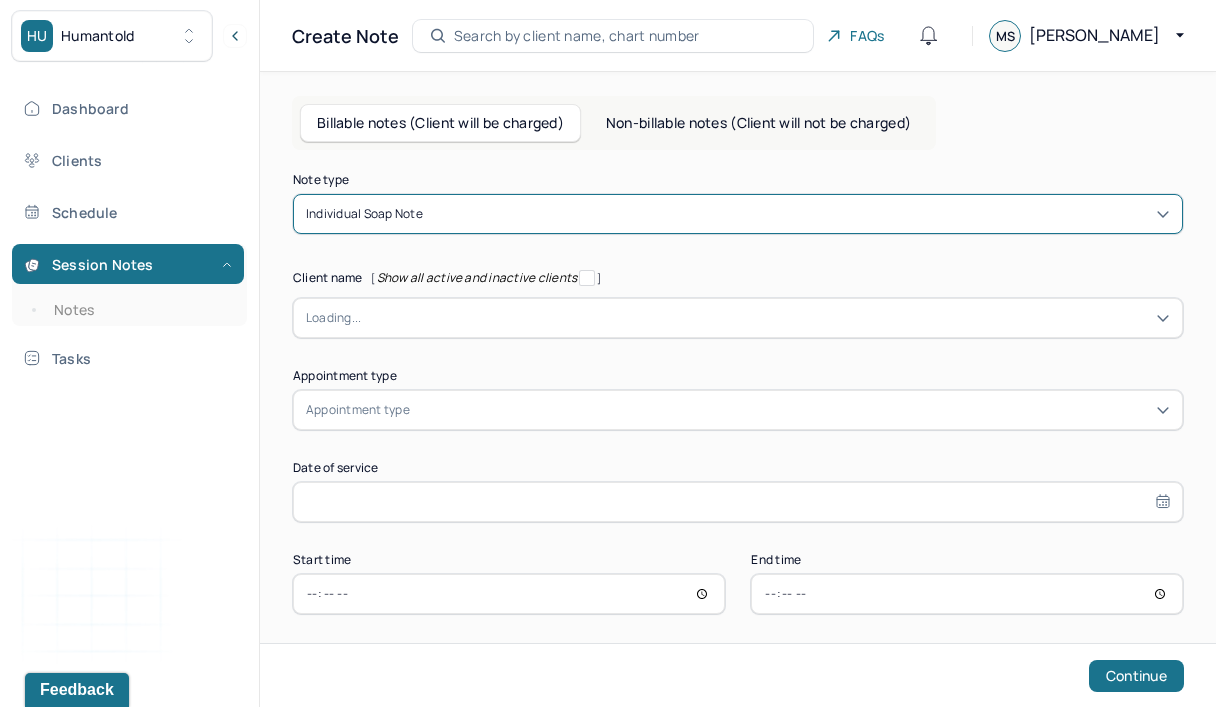 click at bounding box center [765, 318] 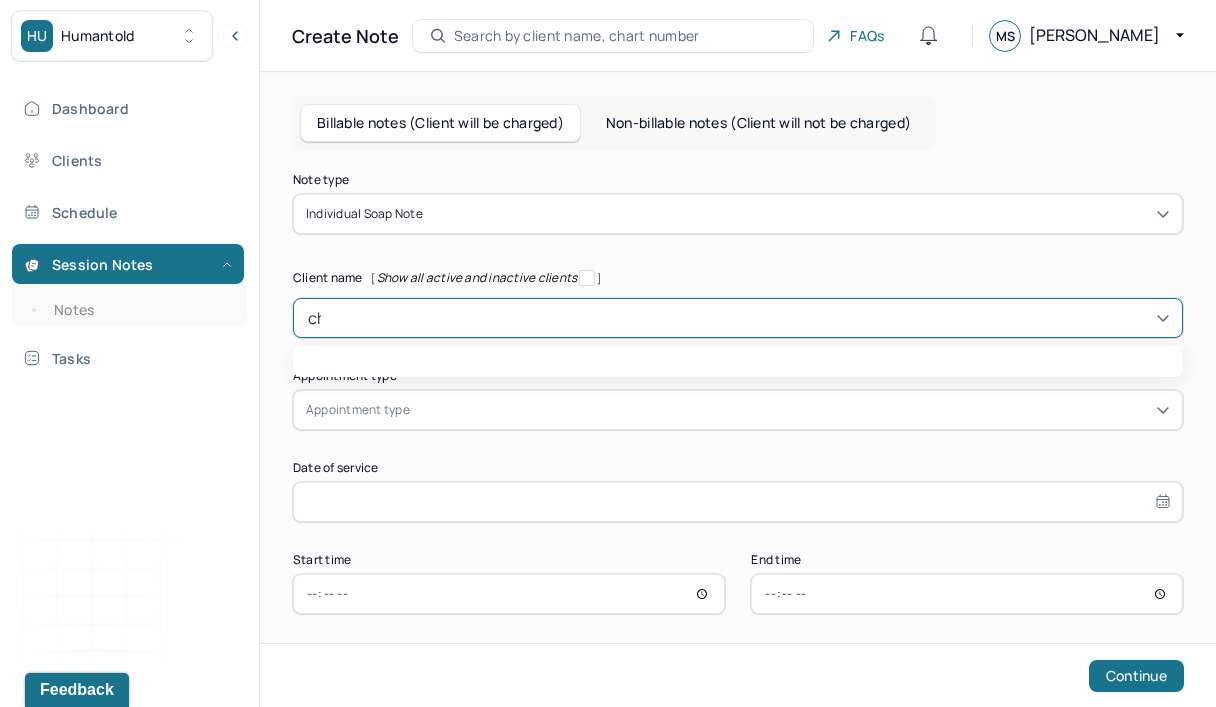 type on "chia" 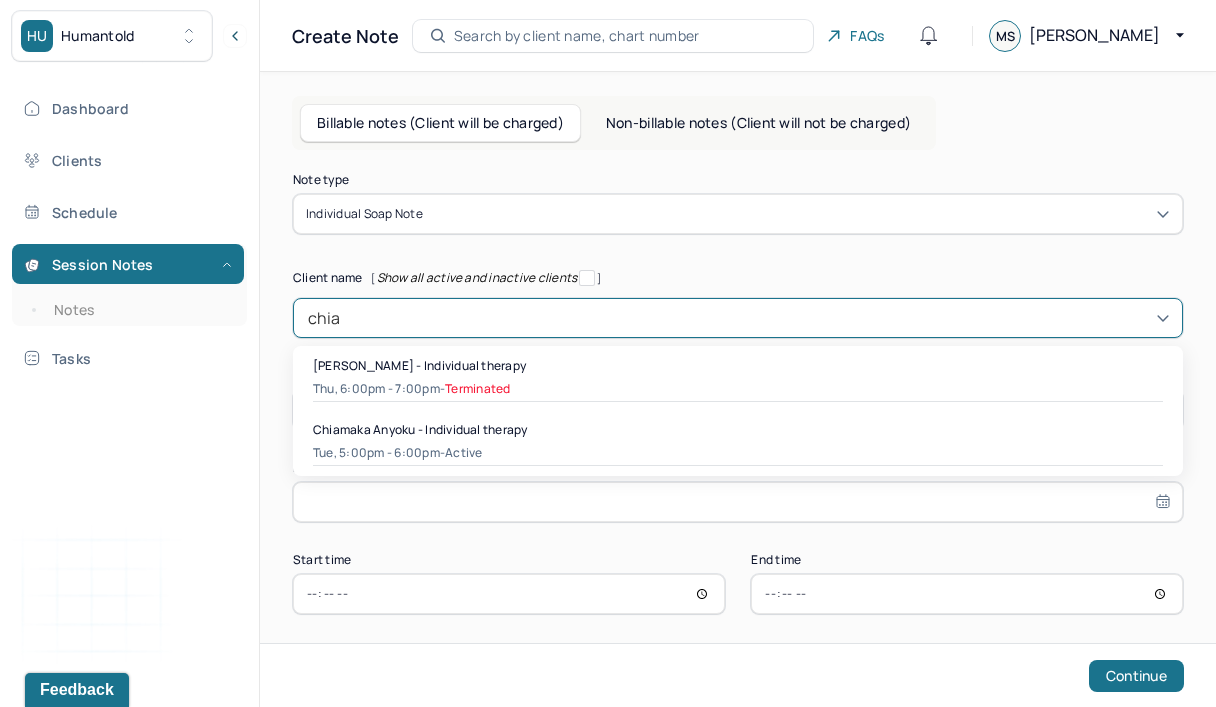 click on "Chiamaka Anyoku - Individual therapy" at bounding box center [420, 429] 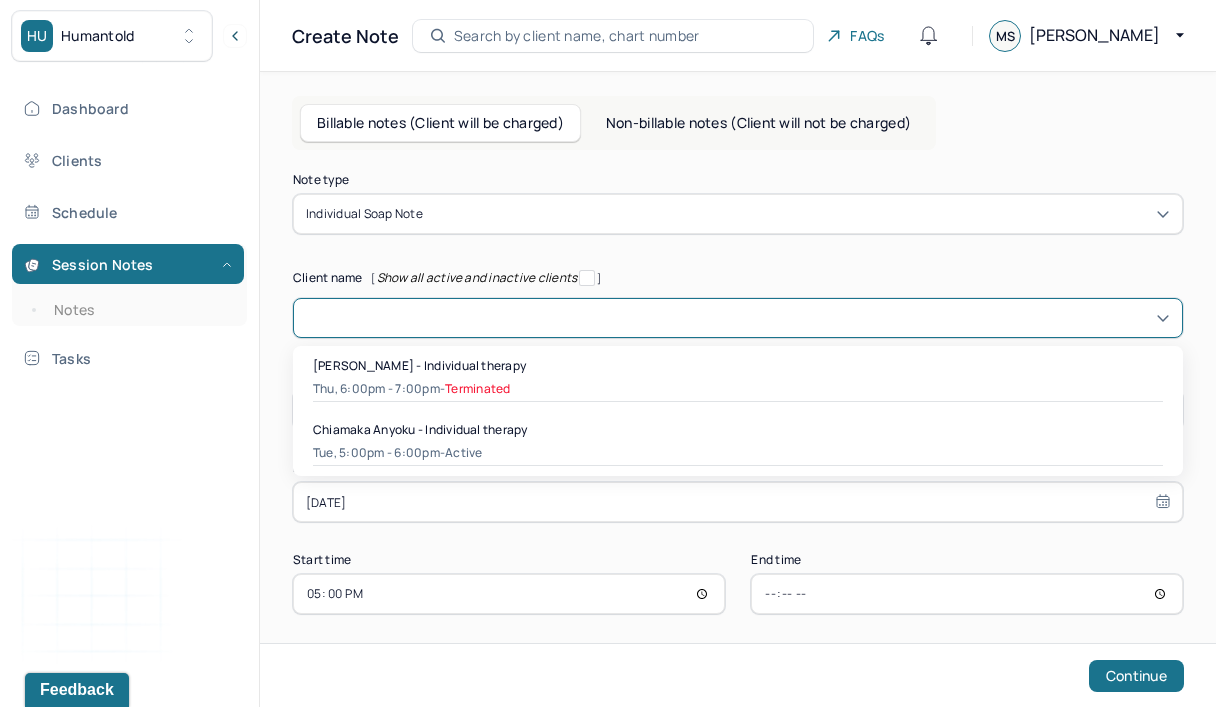 type on "18:00" 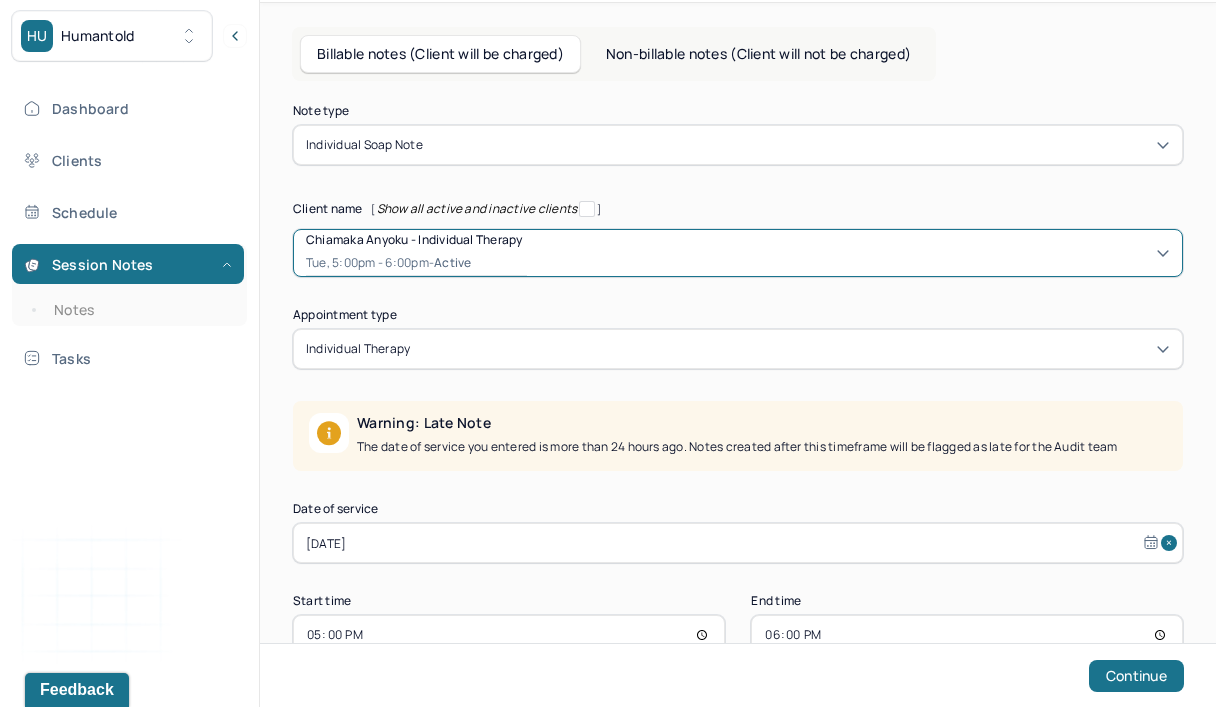 scroll, scrollTop: 122, scrollLeft: 0, axis: vertical 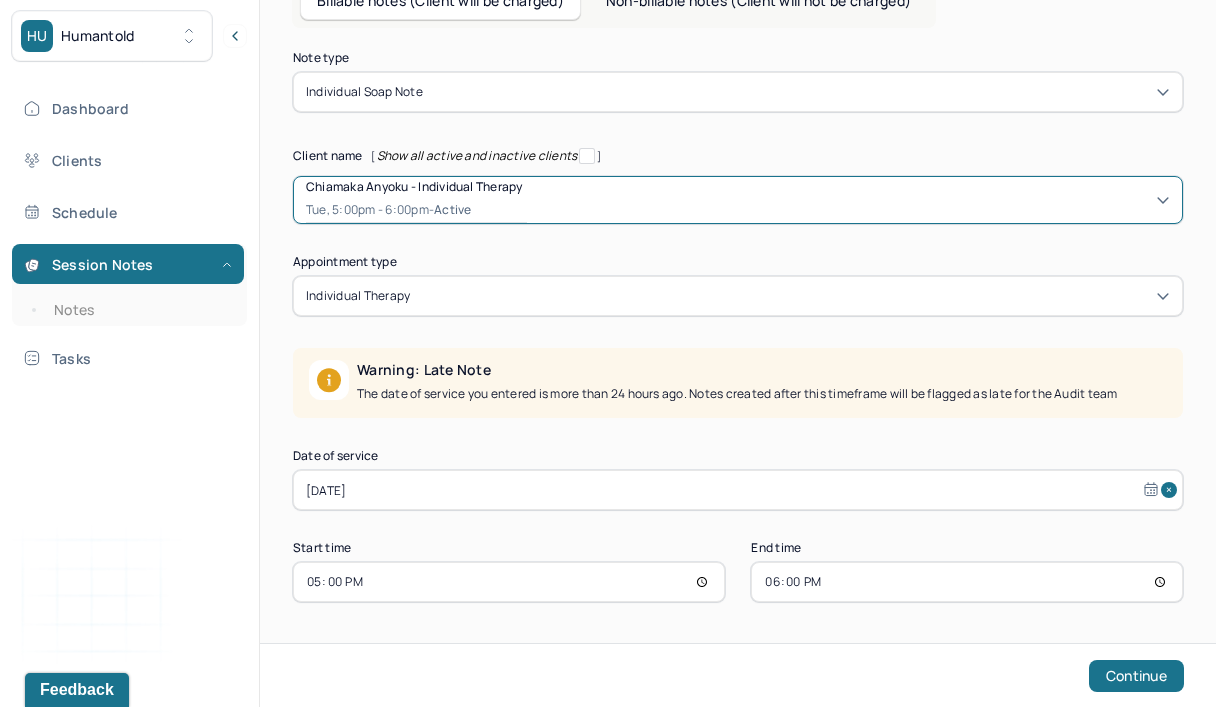 drag, startPoint x: 0, startPoint y: 0, endPoint x: 376, endPoint y: 498, distance: 624.00323 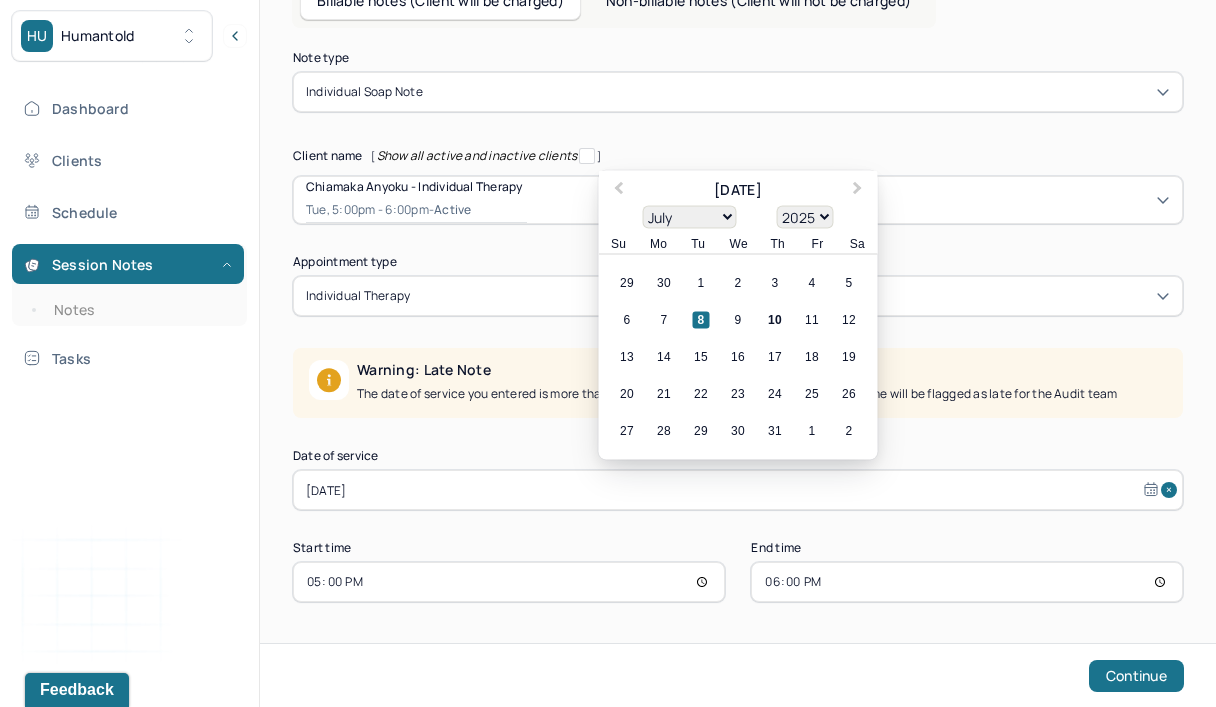 click on "10" at bounding box center [775, 320] 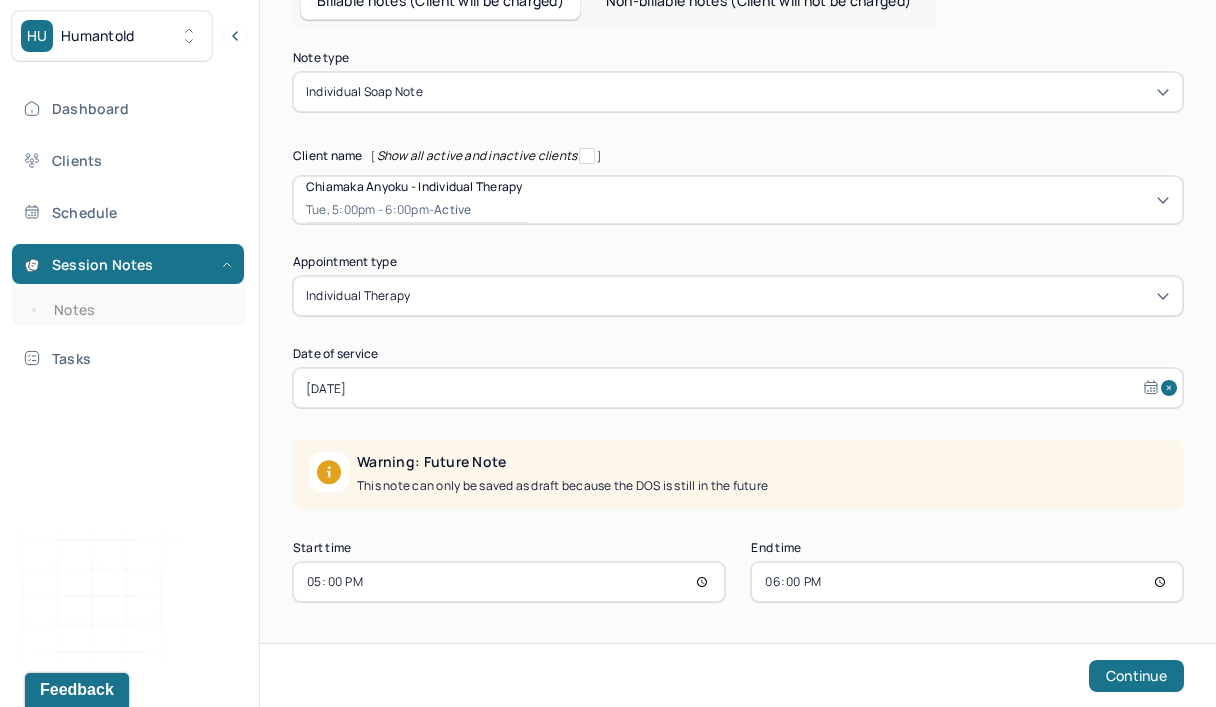 click on "17:00" at bounding box center (509, 582) 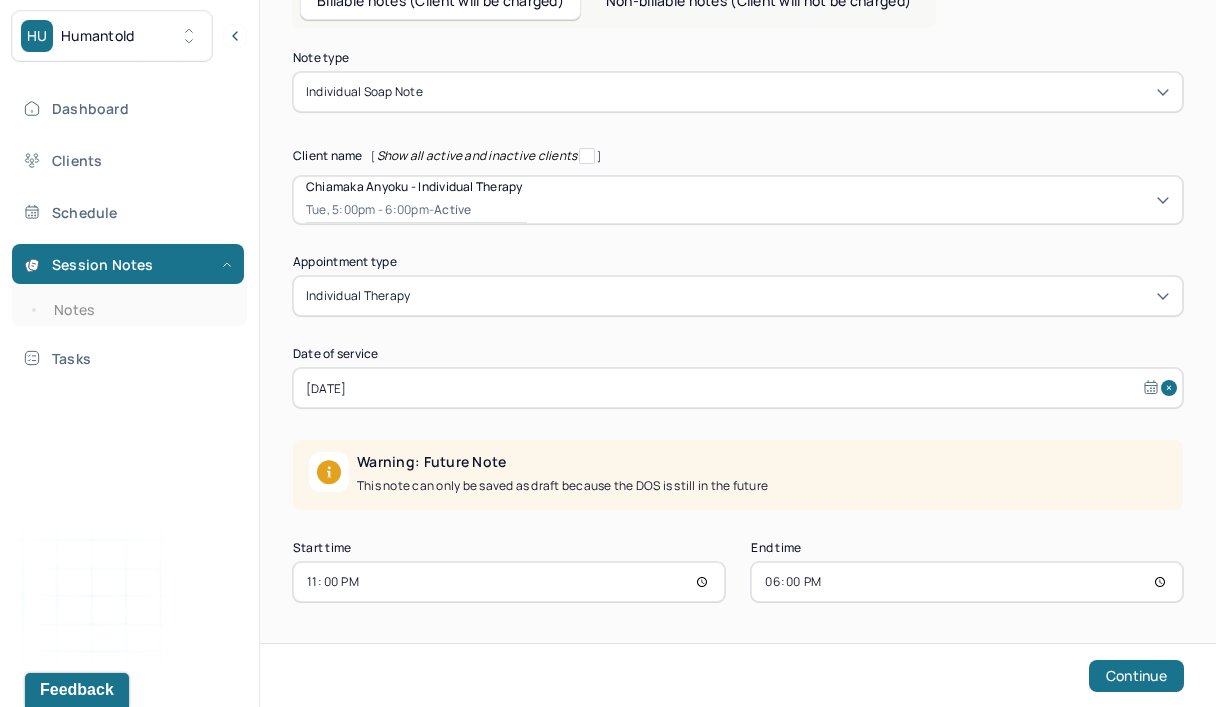click on "23:00" at bounding box center [509, 582] 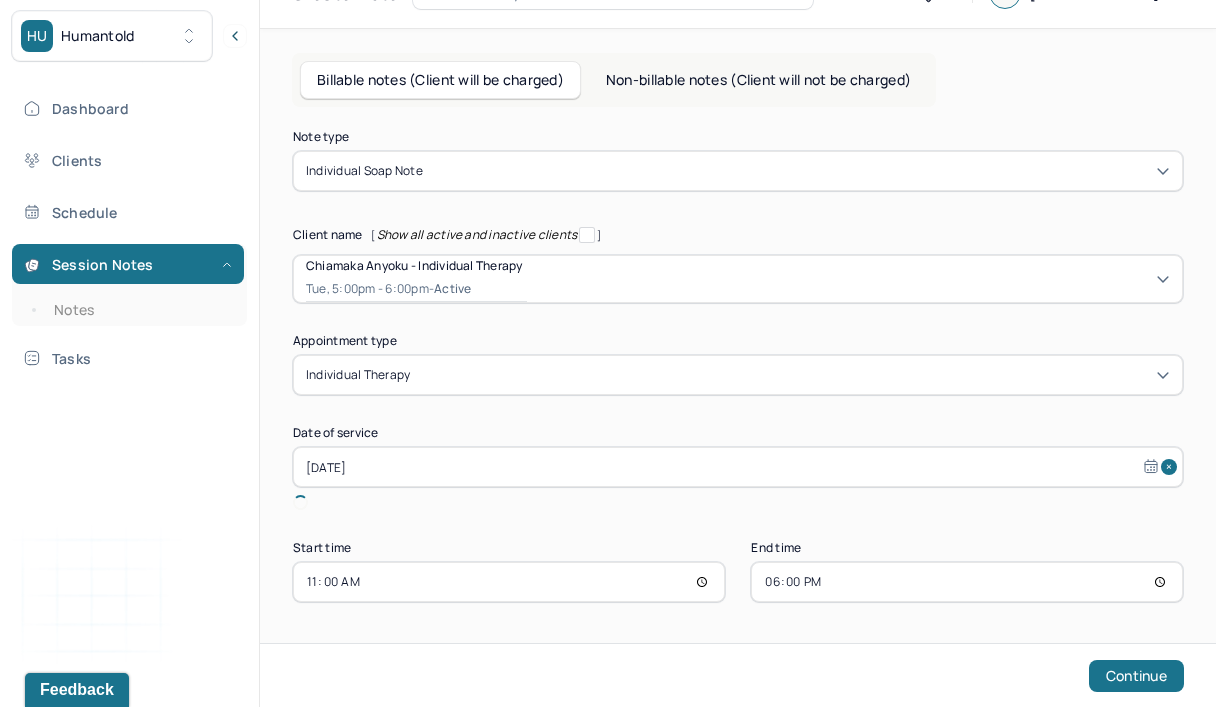 scroll, scrollTop: 20, scrollLeft: 0, axis: vertical 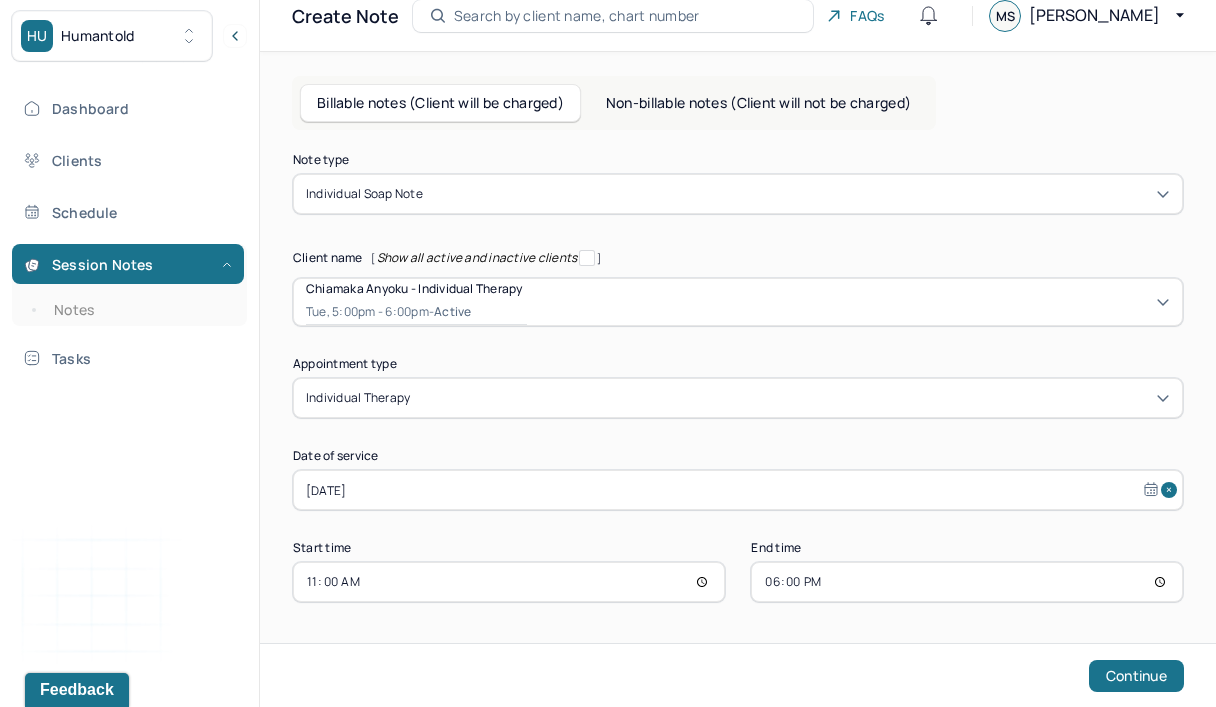 click on "18:00" at bounding box center [967, 582] 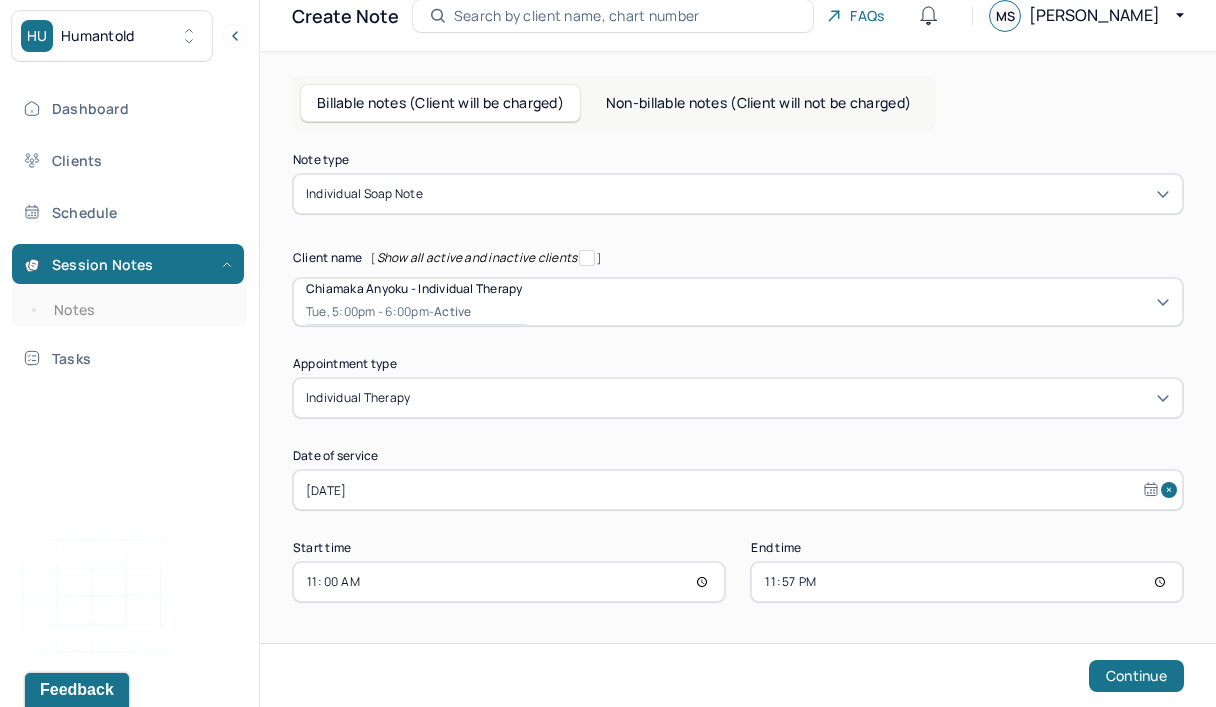 type on "11:57" 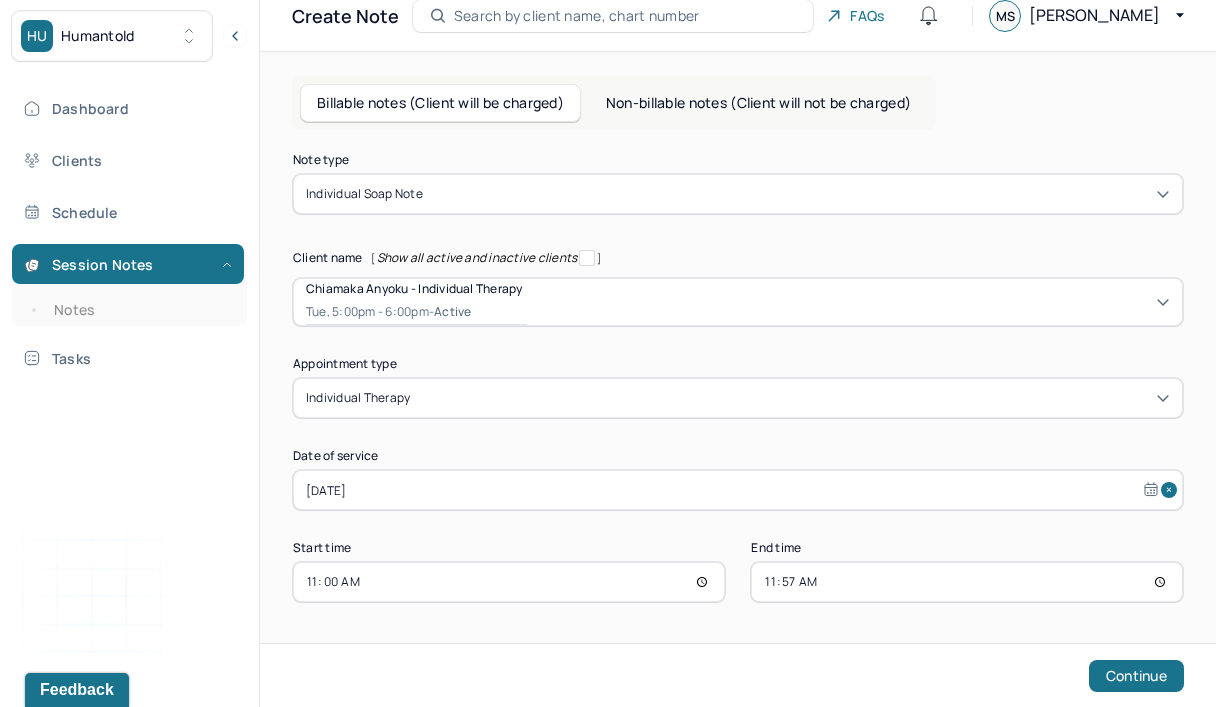 click on "Continue" at bounding box center (1136, 676) 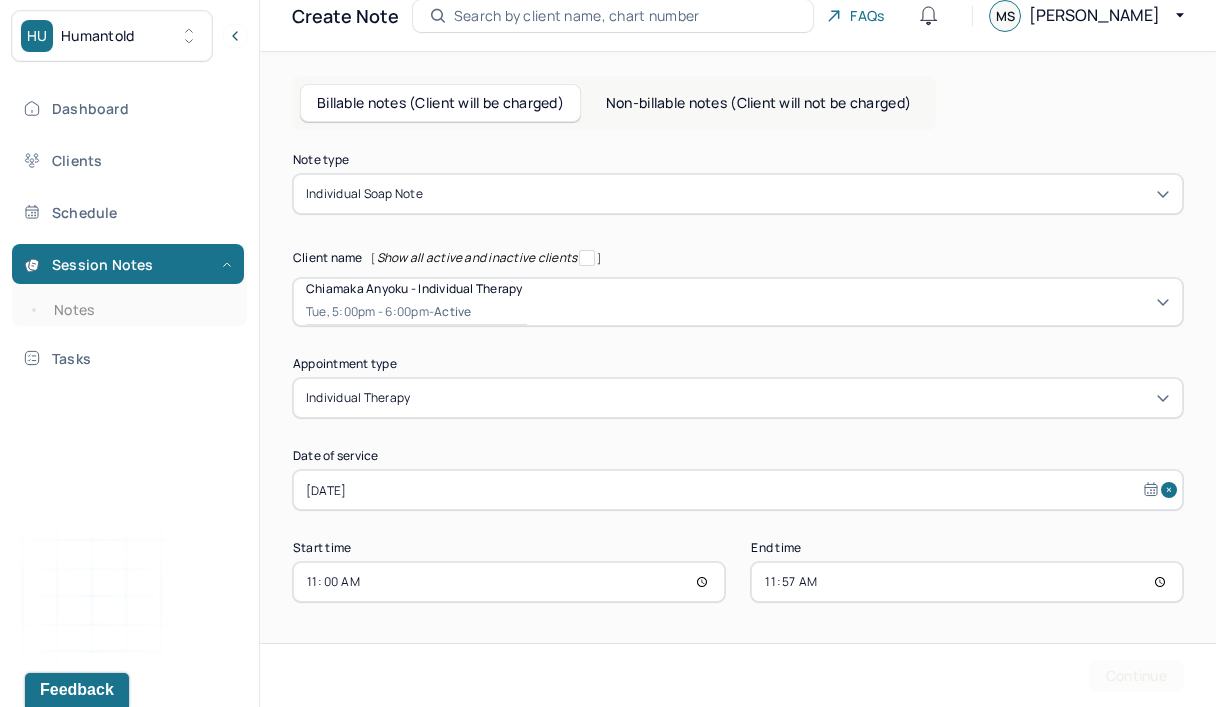 scroll, scrollTop: 0, scrollLeft: 0, axis: both 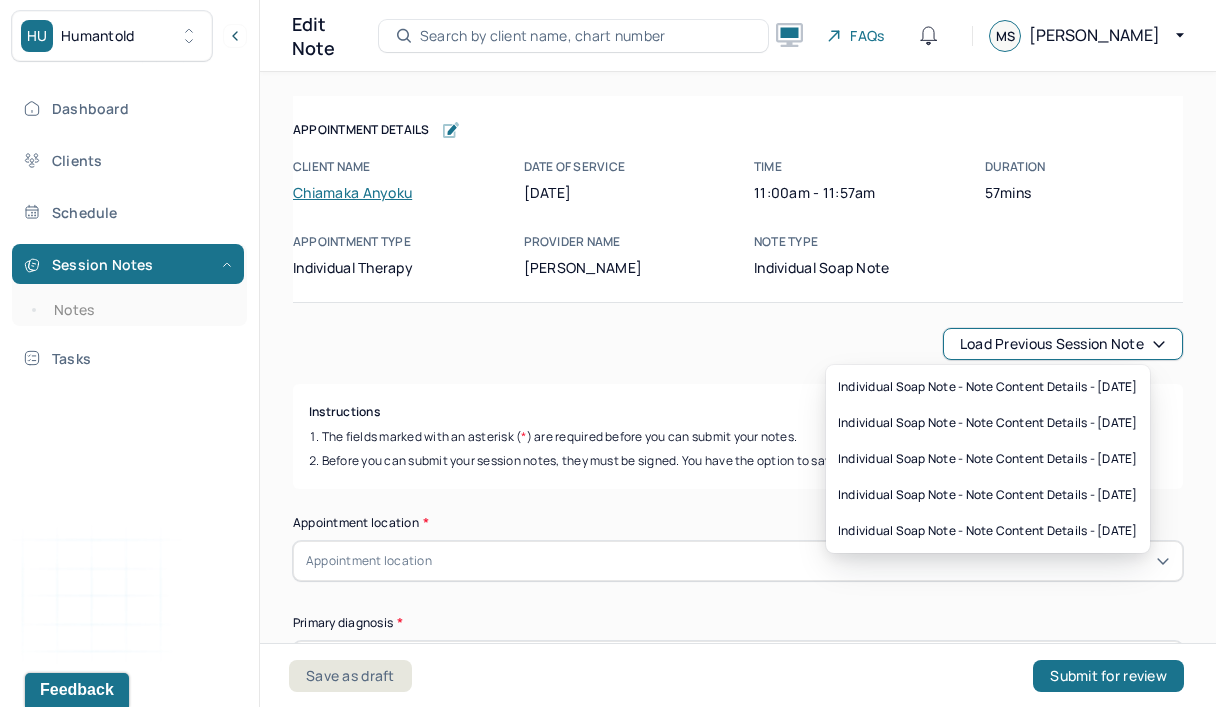 click on "Load previous session note" at bounding box center [1063, 344] 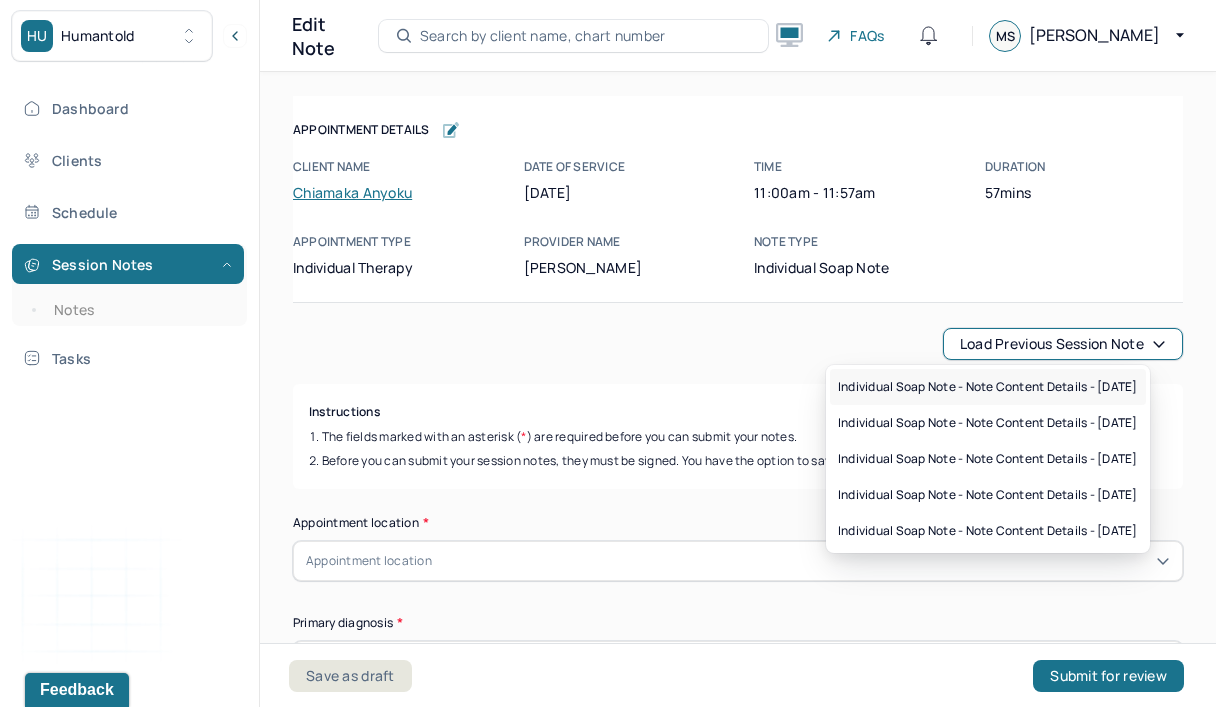 click on "Individual soap note   - Note content Details -   [DATE]" at bounding box center (988, 387) 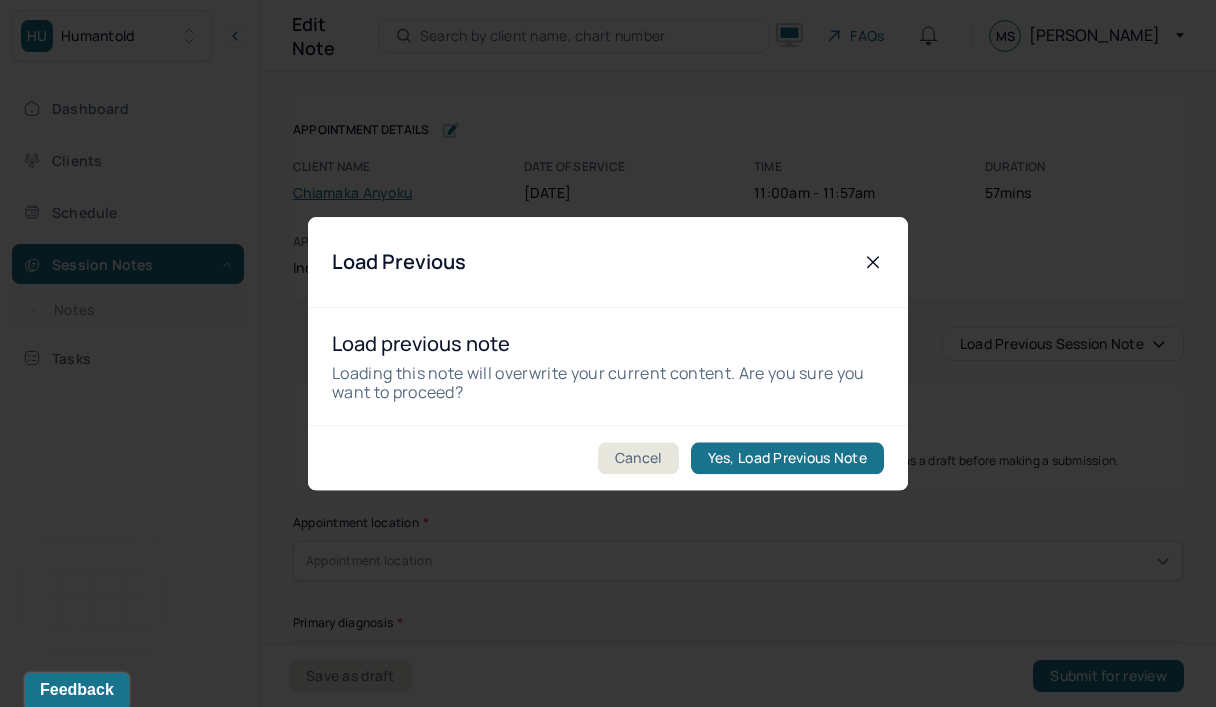 click on "Yes, Load Previous Note" at bounding box center (787, 458) 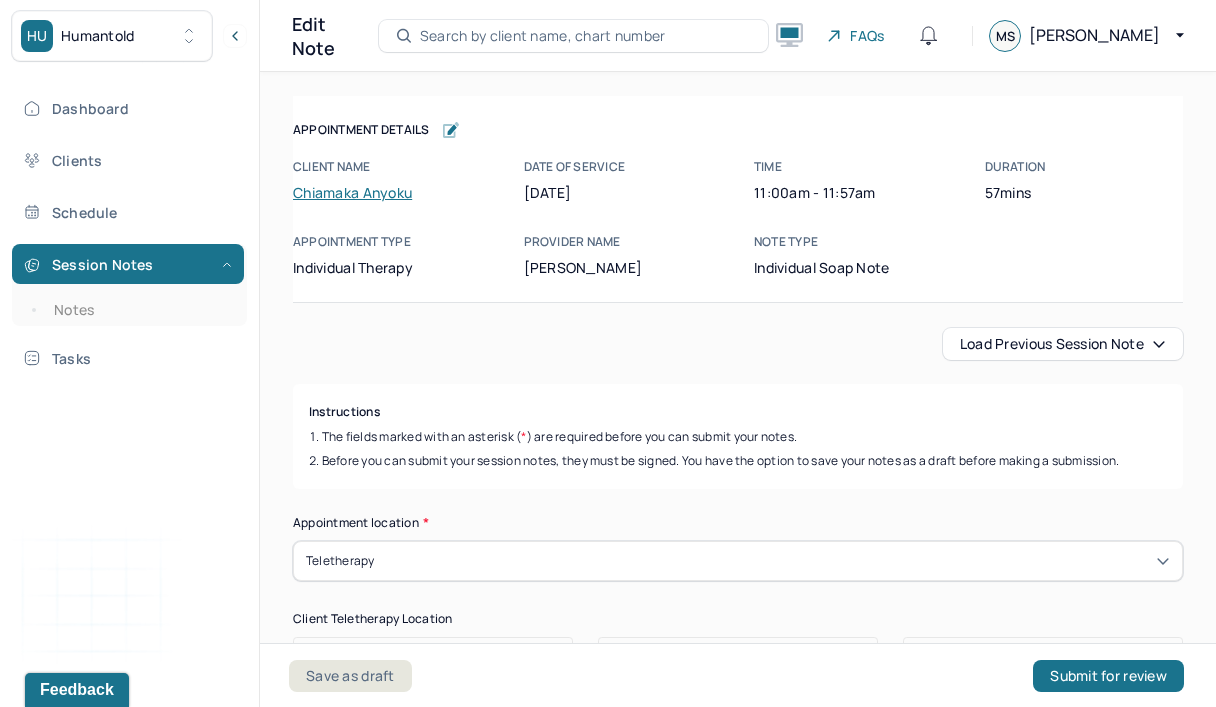 click on "Save as draft" at bounding box center (350, 676) 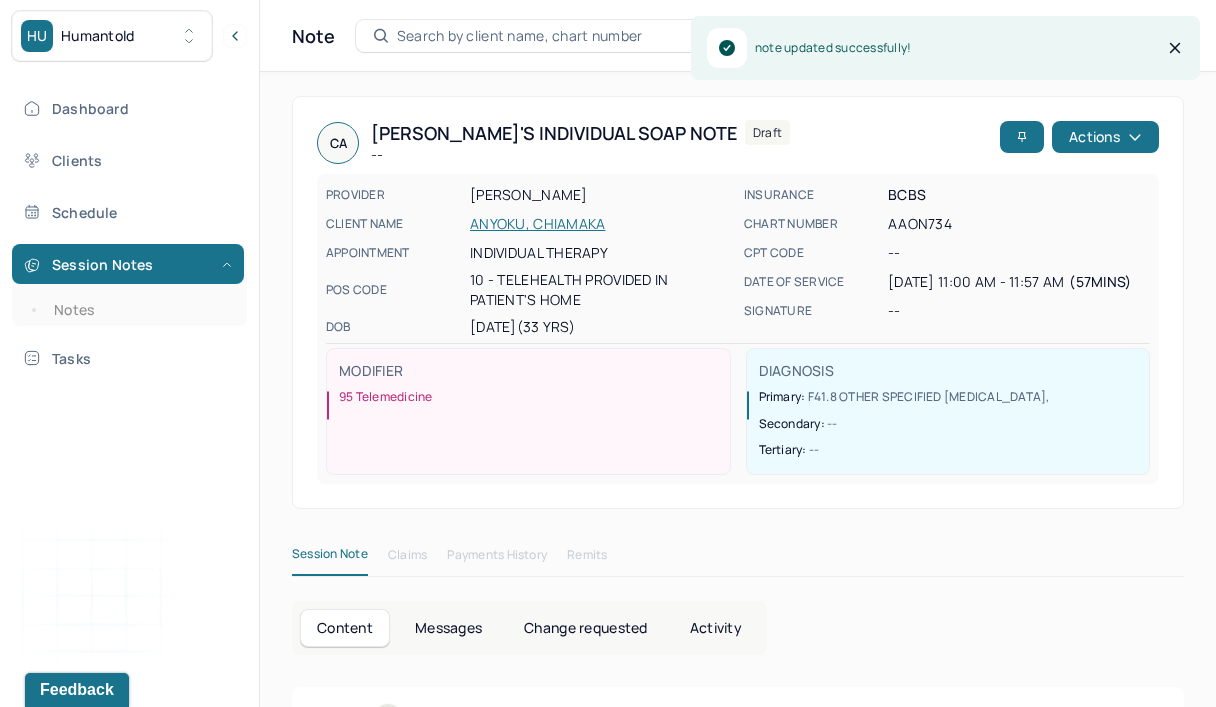 click on "Notes" at bounding box center [139, 310] 